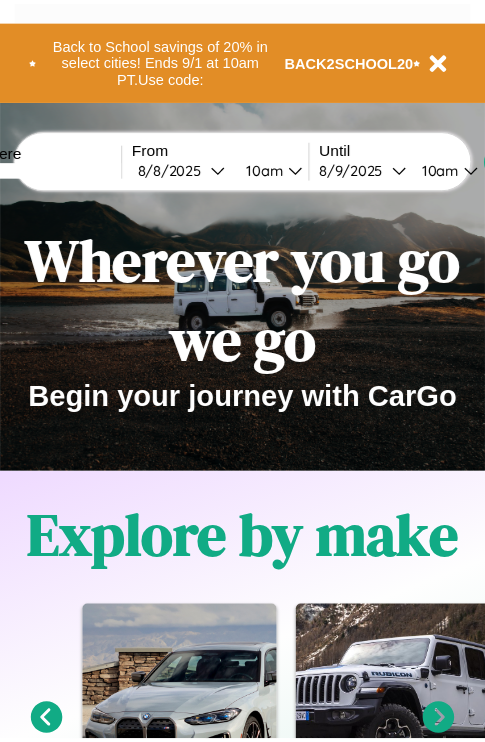 scroll, scrollTop: 0, scrollLeft: 0, axis: both 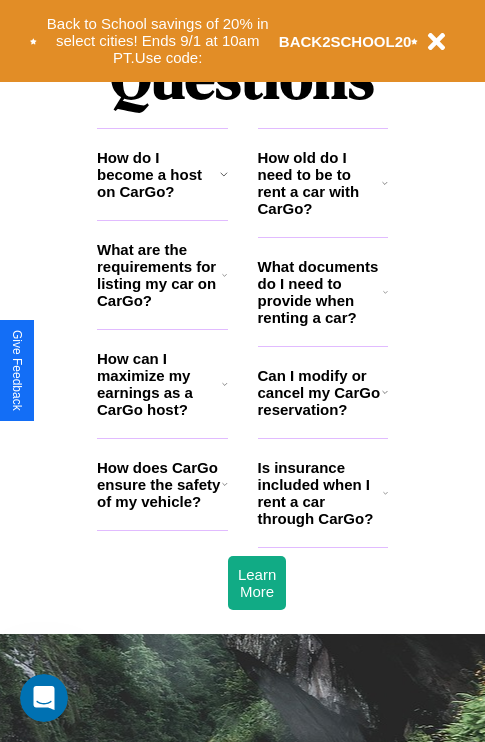 click on "How do I become a host on CarGo?" at bounding box center (158, 174) 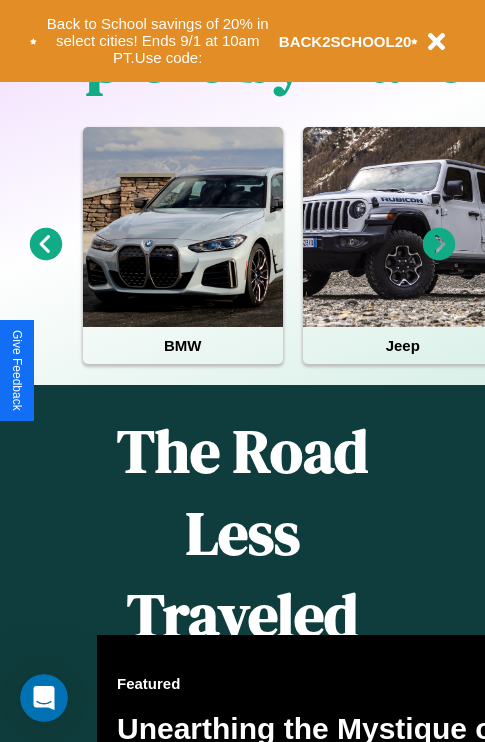 scroll, scrollTop: 308, scrollLeft: 0, axis: vertical 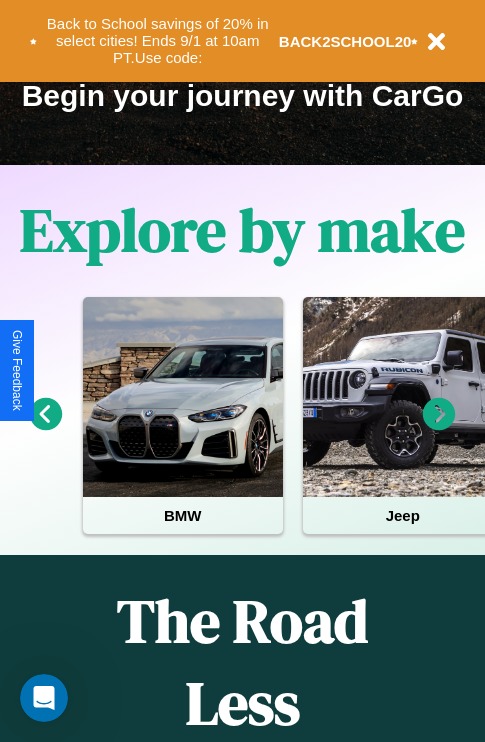 click 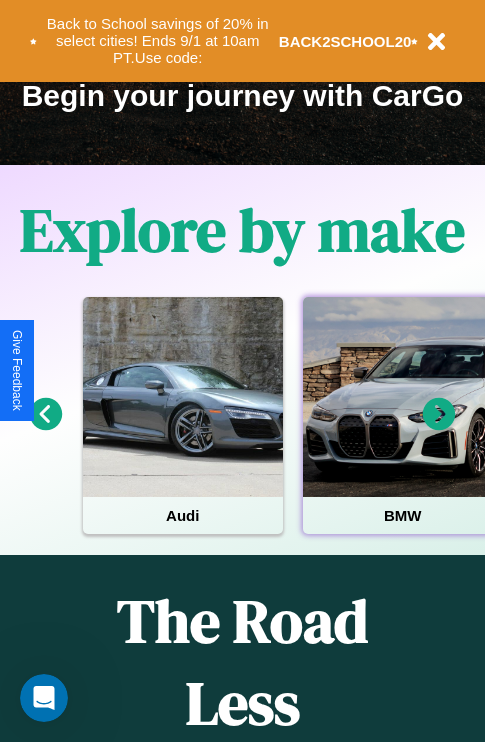 click at bounding box center (403, 397) 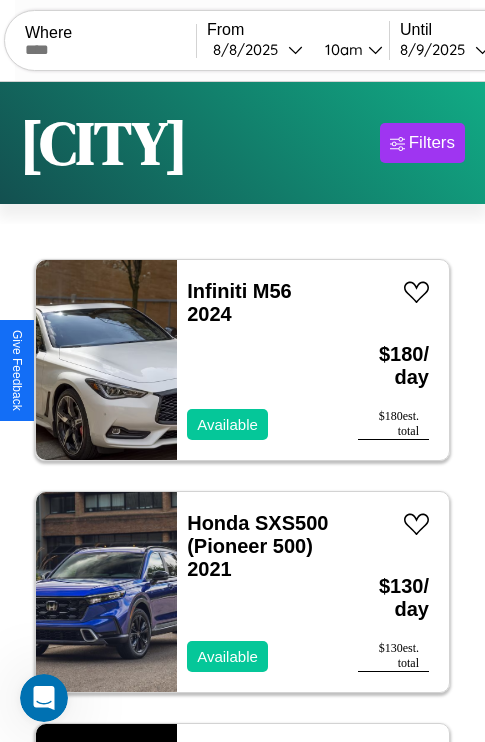 scroll, scrollTop: 95, scrollLeft: 0, axis: vertical 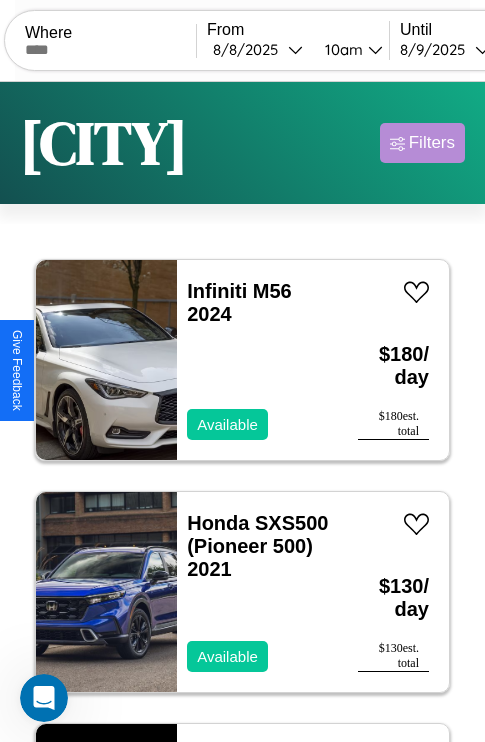 click on "Filters" at bounding box center [432, 143] 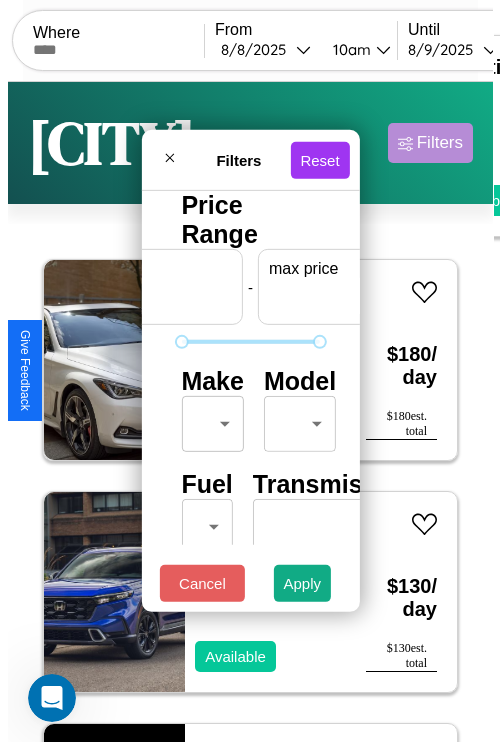 scroll, scrollTop: 0, scrollLeft: 124, axis: horizontal 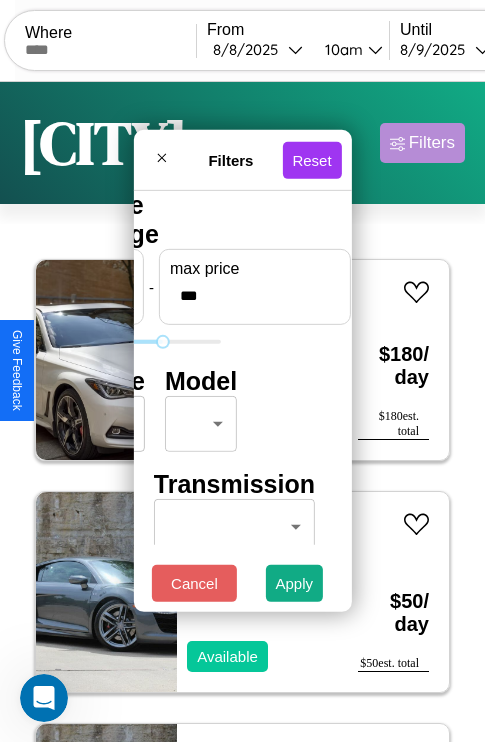 type on "***" 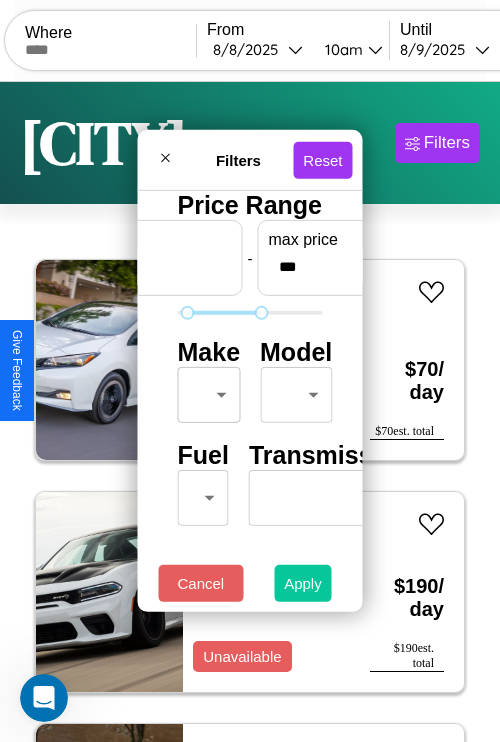type on "**" 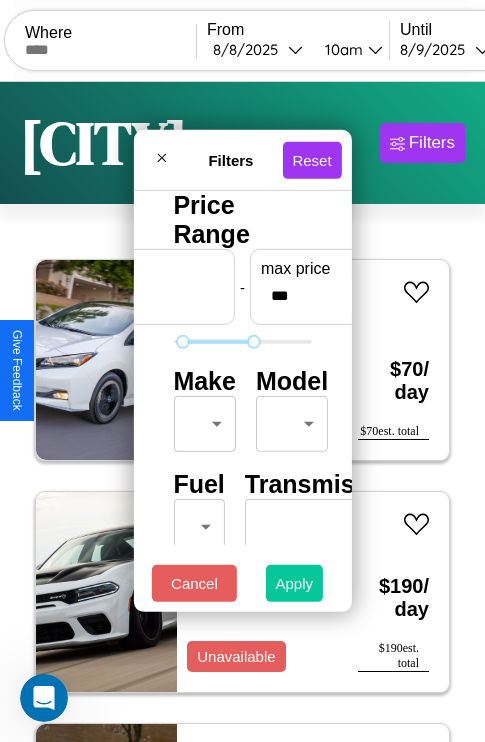 click on "Apply" at bounding box center [295, 583] 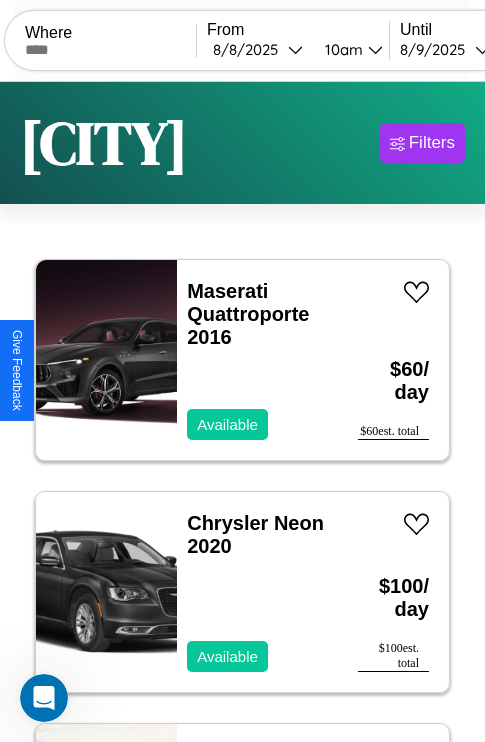 scroll, scrollTop: 94, scrollLeft: 0, axis: vertical 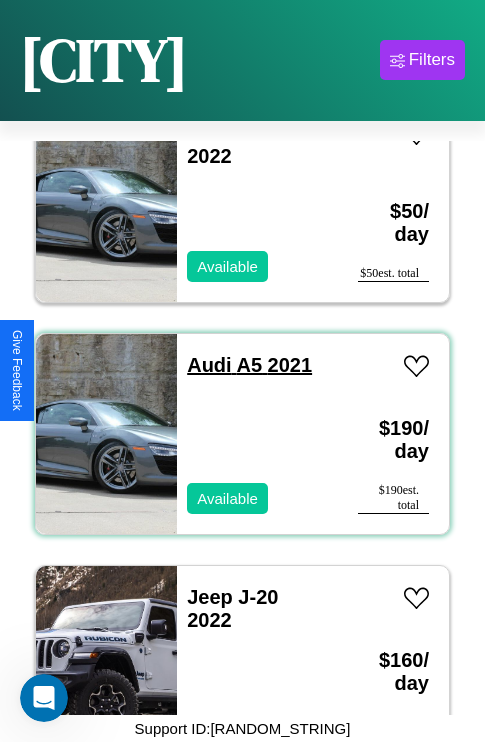 click on "Audi   A5   2021" at bounding box center (249, 365) 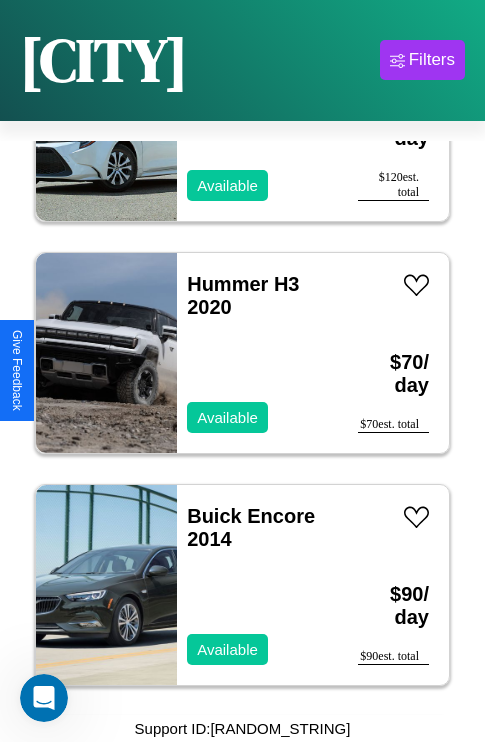 scroll, scrollTop: 8502, scrollLeft: 0, axis: vertical 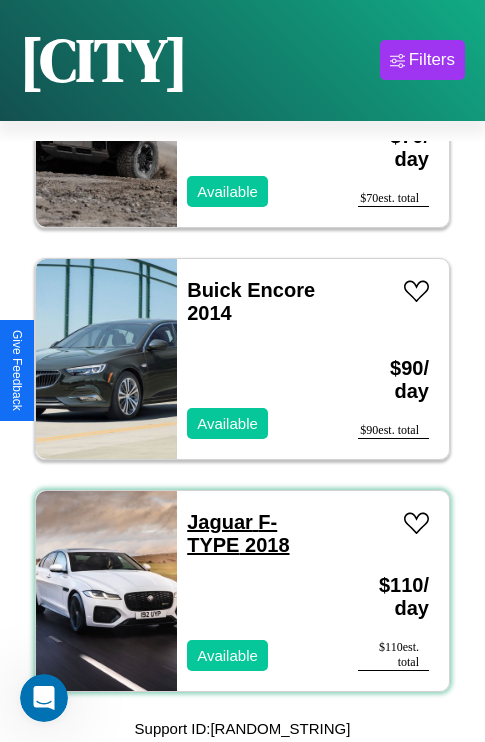 click on "Jaguar   F-TYPE   2018" at bounding box center (238, 533) 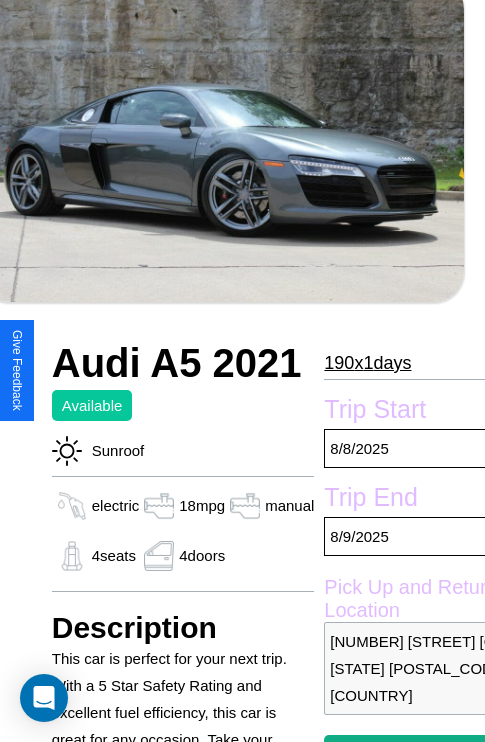 scroll, scrollTop: 386, scrollLeft: 80, axis: both 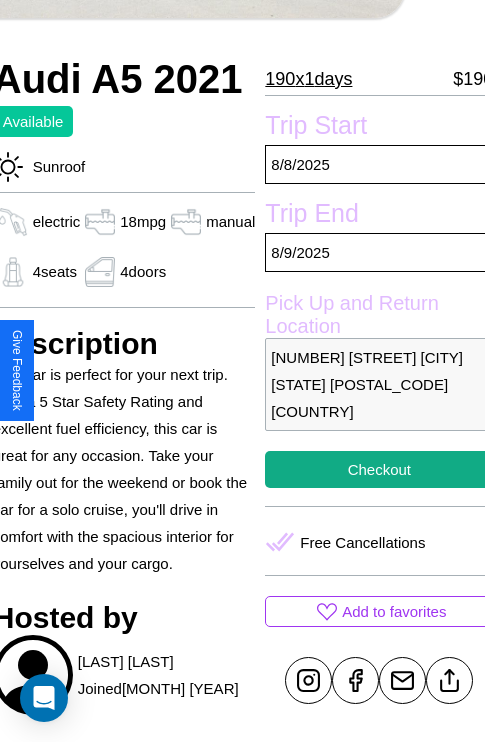 click on "[NUMBER] [STREET]  [CITY] [STATE] [POSTAL_CODE] [COUNTRY]" at bounding box center [379, 384] 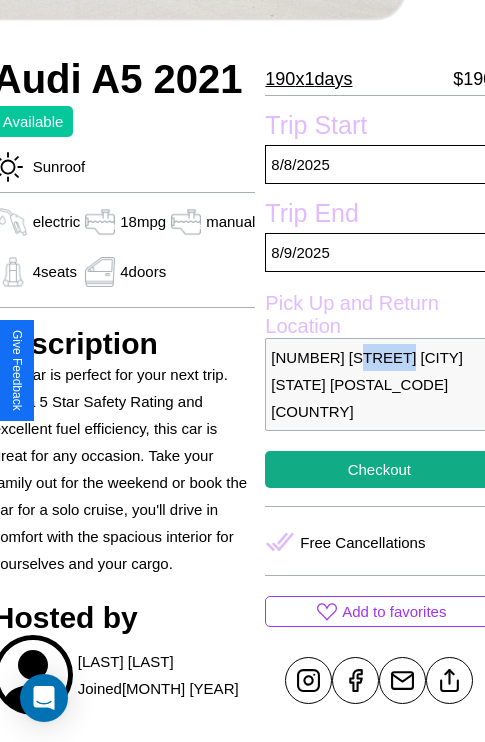 click on "[NUMBER] [STREET]  [CITY] [STATE] [POSTAL_CODE] [COUNTRY]" at bounding box center (379, 384) 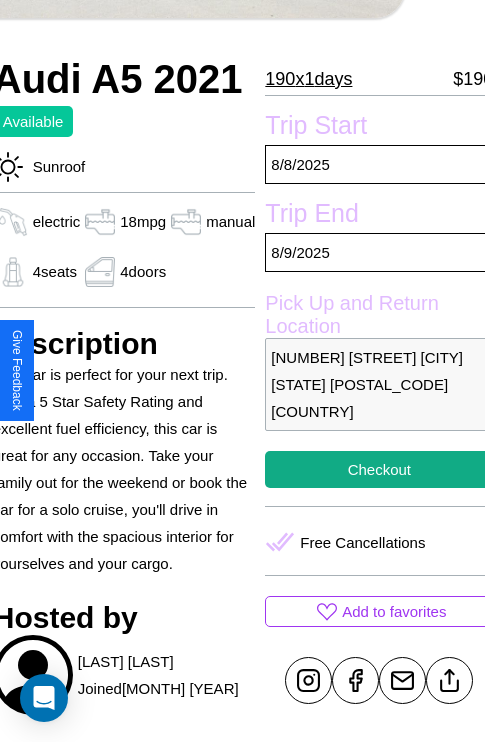 click on "3015 Front Street  Dallas Texas 20050 United States" at bounding box center [379, 384] 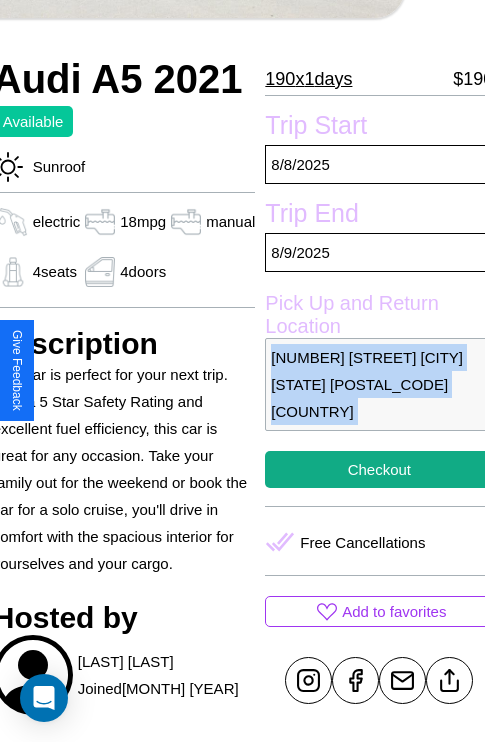 click on "3015 Front Street  Dallas Texas 20050 United States" at bounding box center [379, 384] 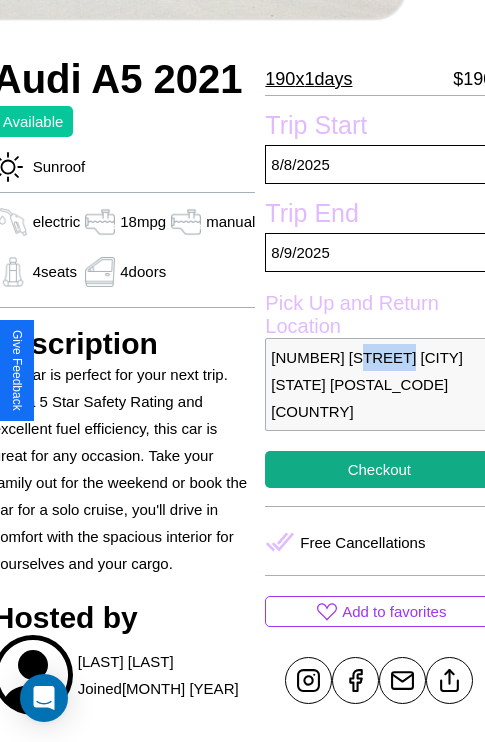 click on "3015 Front Street  Dallas Texas 20050 United States" at bounding box center (379, 384) 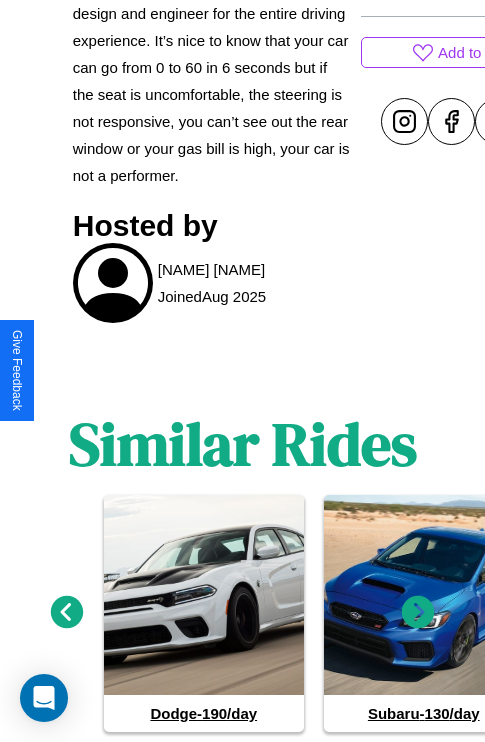 scroll, scrollTop: 1043, scrollLeft: 0, axis: vertical 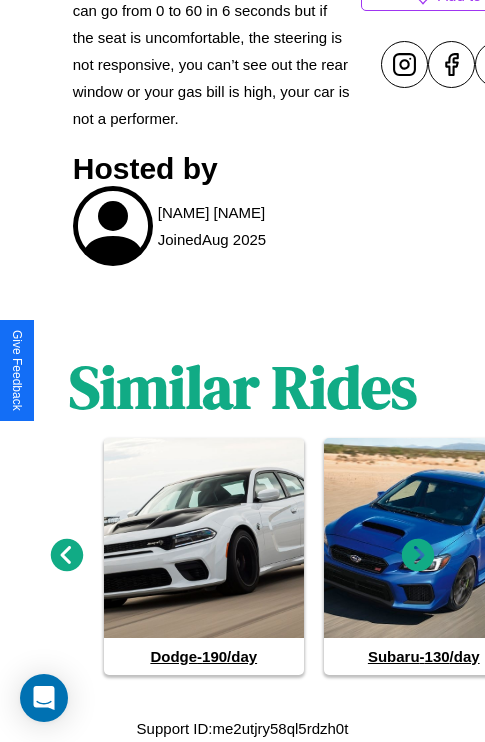 click 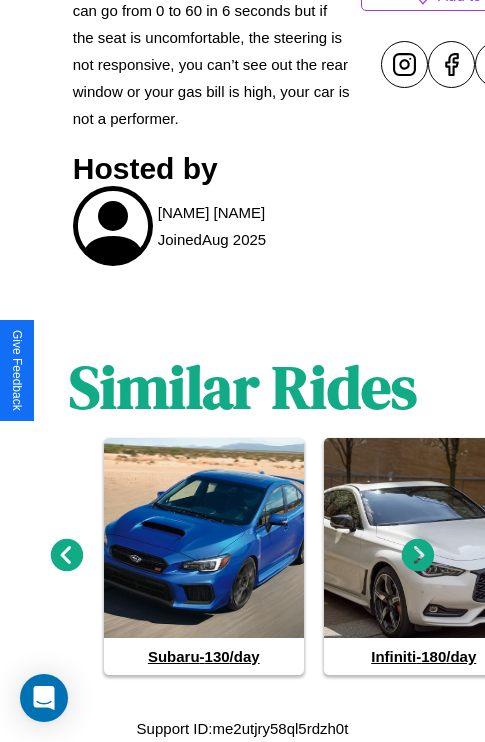 click 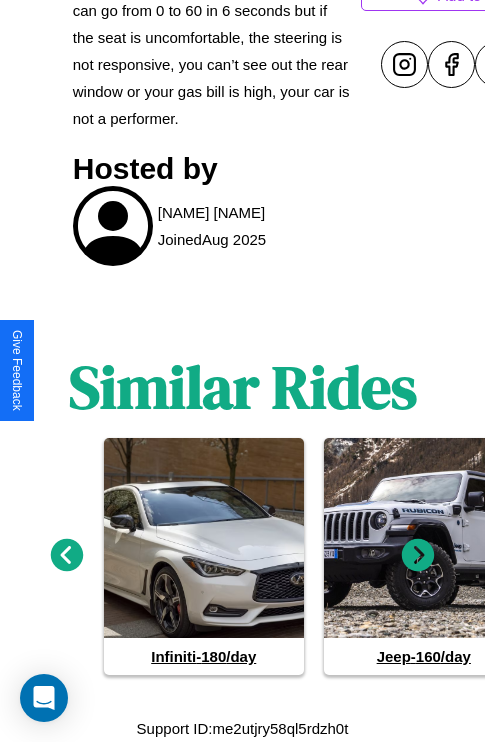 click 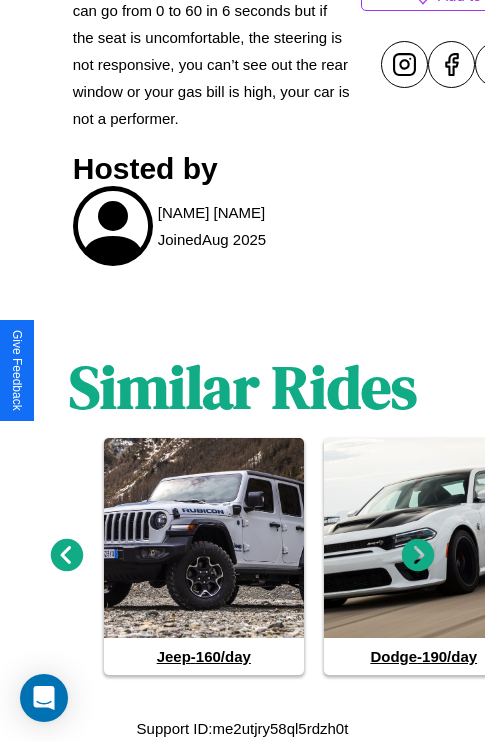 click 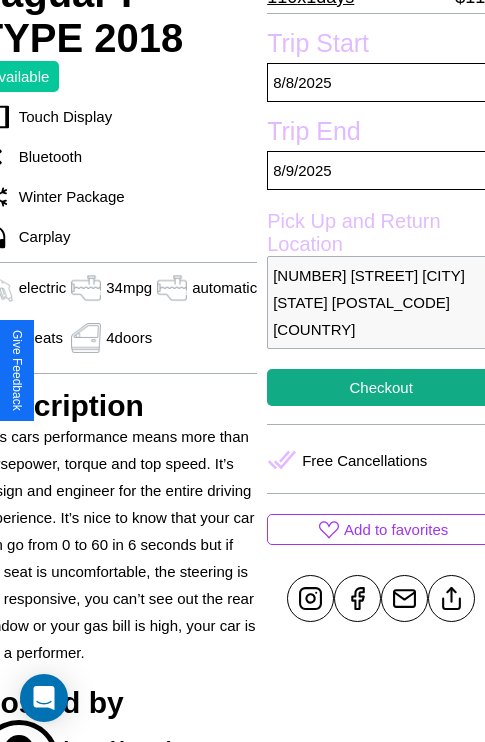 scroll, scrollTop: 499, scrollLeft: 96, axis: both 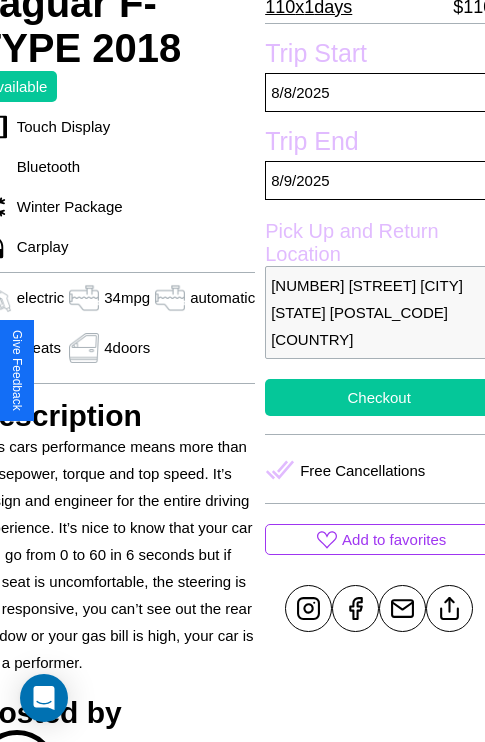 click on "Checkout" at bounding box center (379, 397) 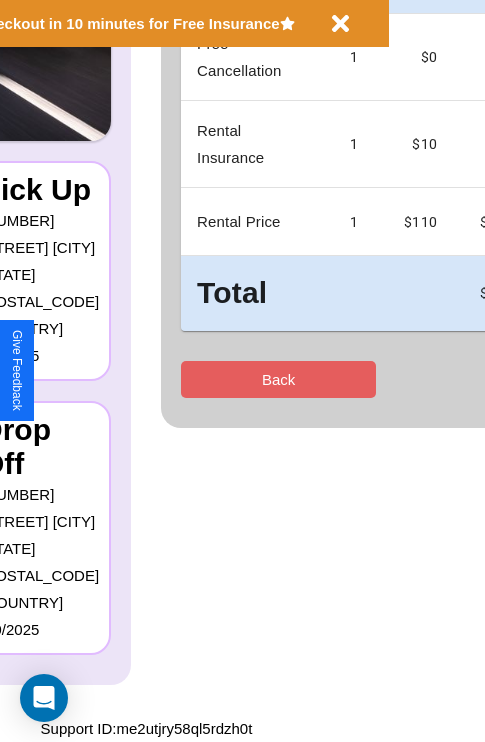 scroll, scrollTop: 0, scrollLeft: 0, axis: both 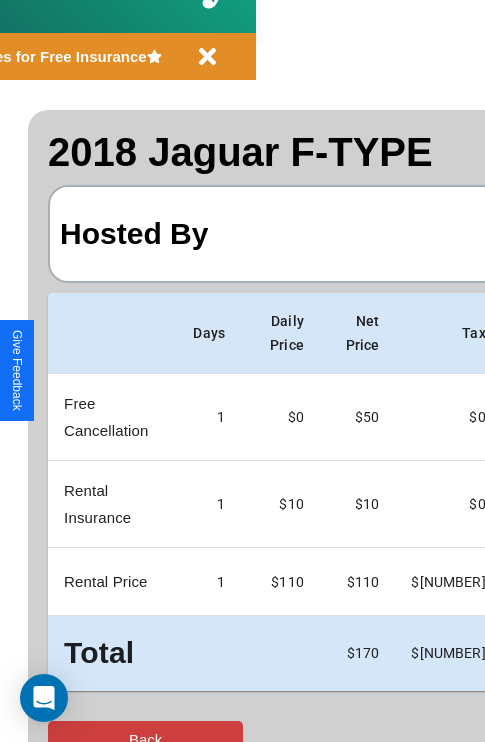 click on "Back" at bounding box center (145, 739) 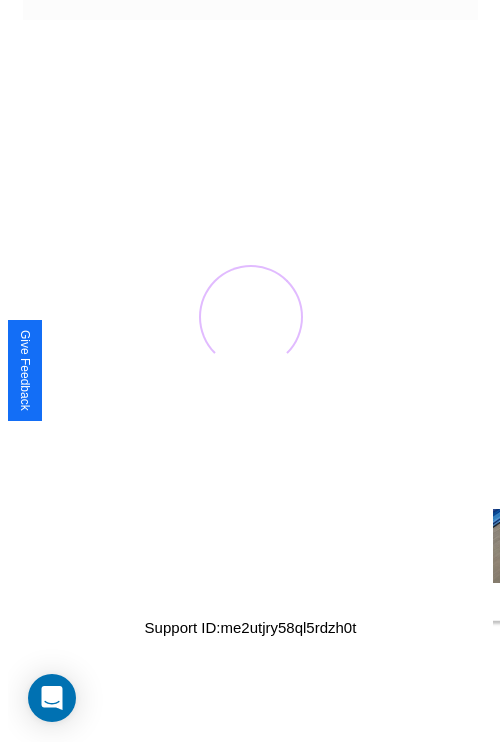 scroll, scrollTop: 0, scrollLeft: 0, axis: both 